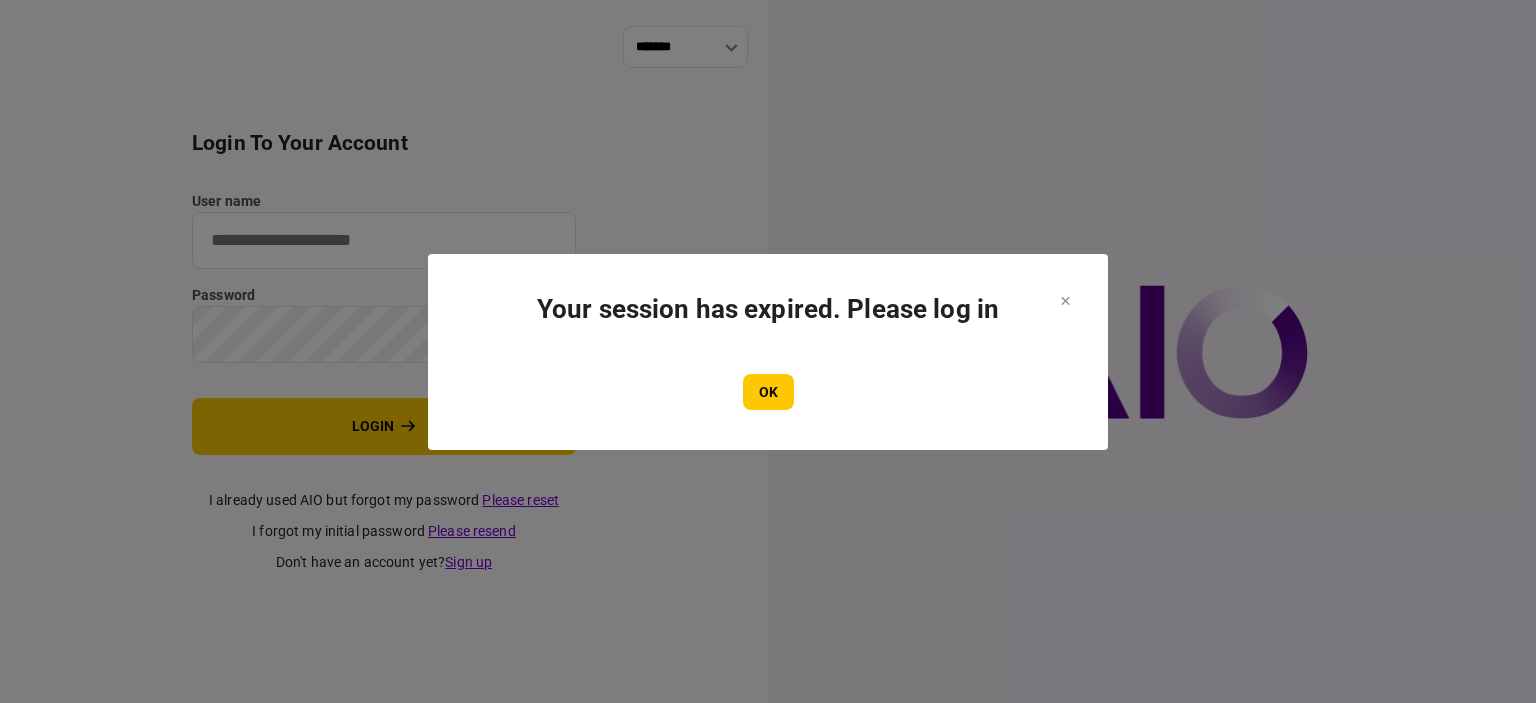 scroll, scrollTop: 0, scrollLeft: 0, axis: both 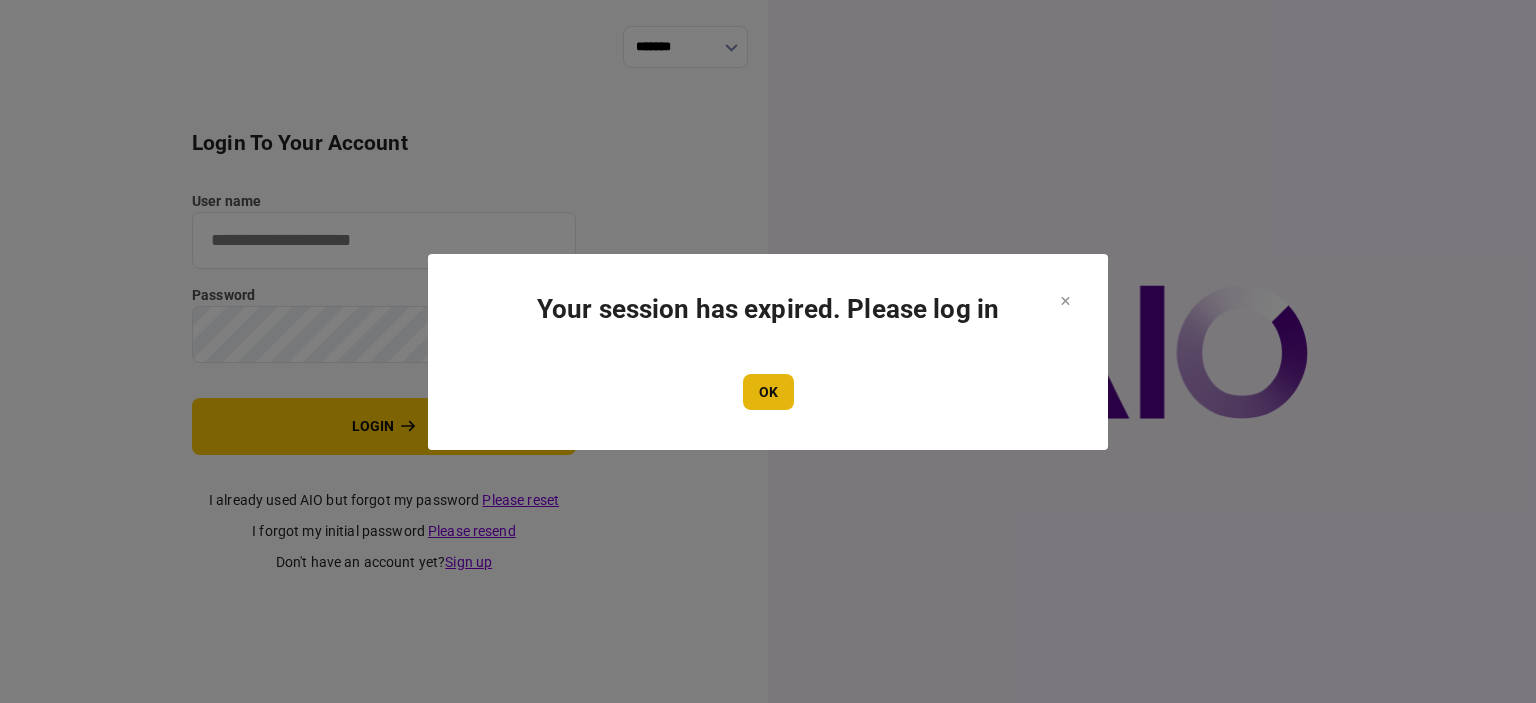 type on "****" 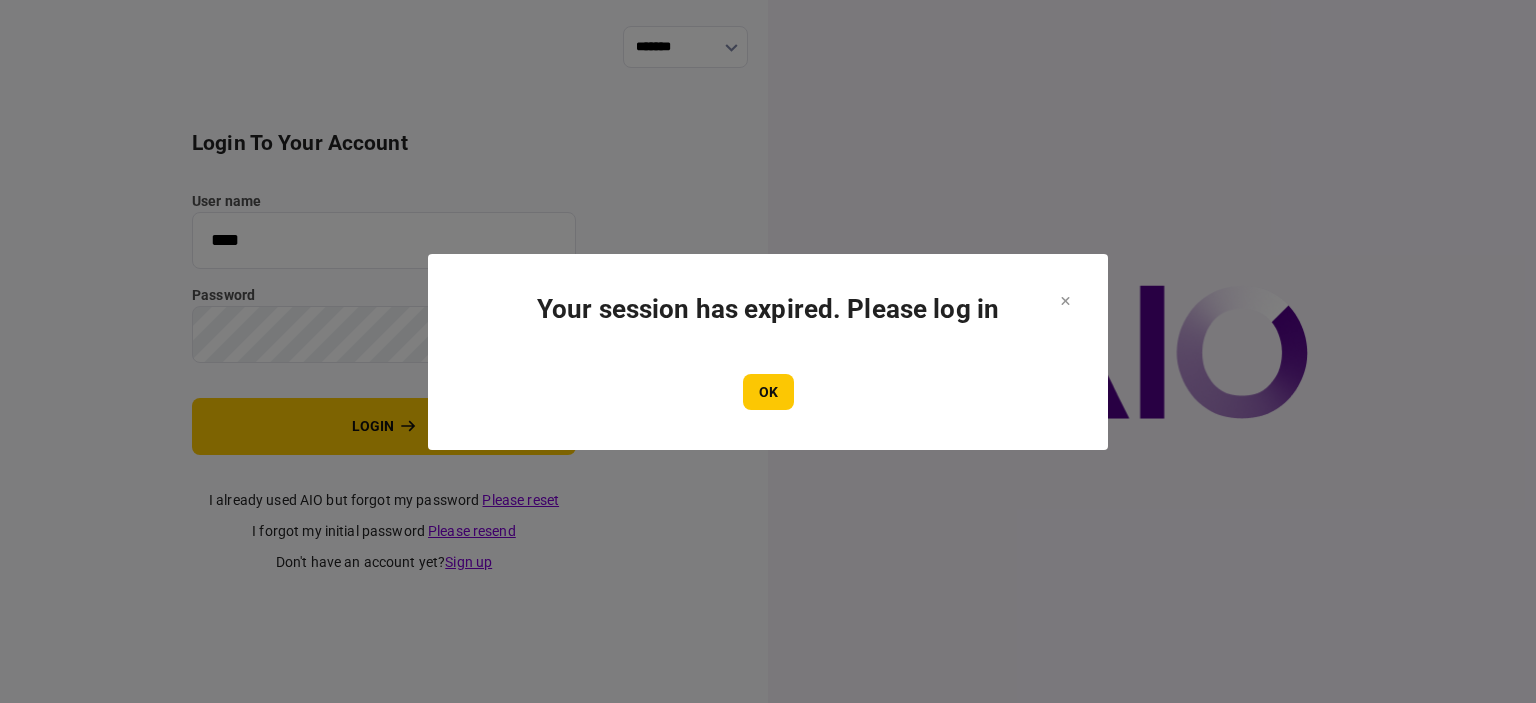 drag, startPoint x: 749, startPoint y: 402, endPoint x: 741, endPoint y: 395, distance: 10.630146 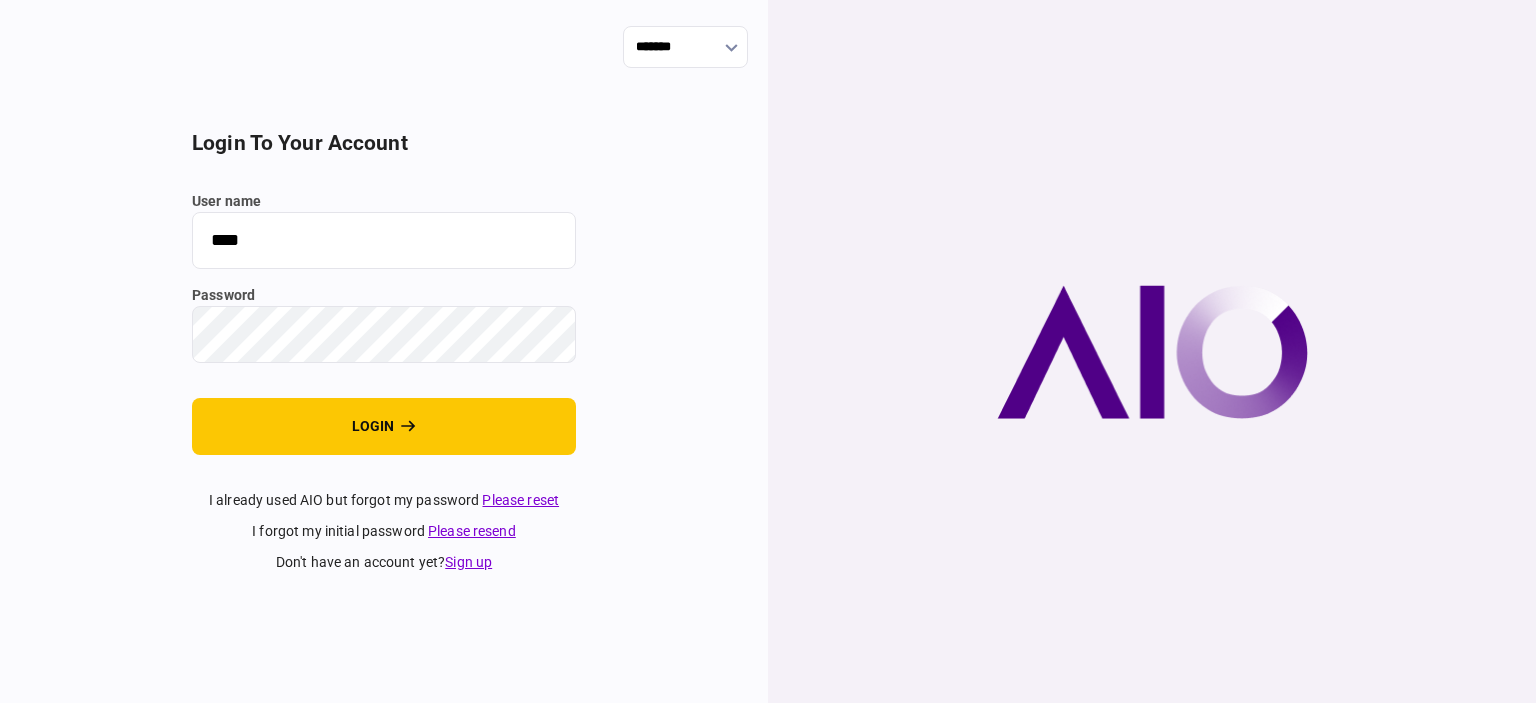 click on "login to your account user name **** password login I already used AIO but forgot my password   Please reset I forgot my initial password   Please resend don't have an account yet ?  Sign up" at bounding box center (384, 352) 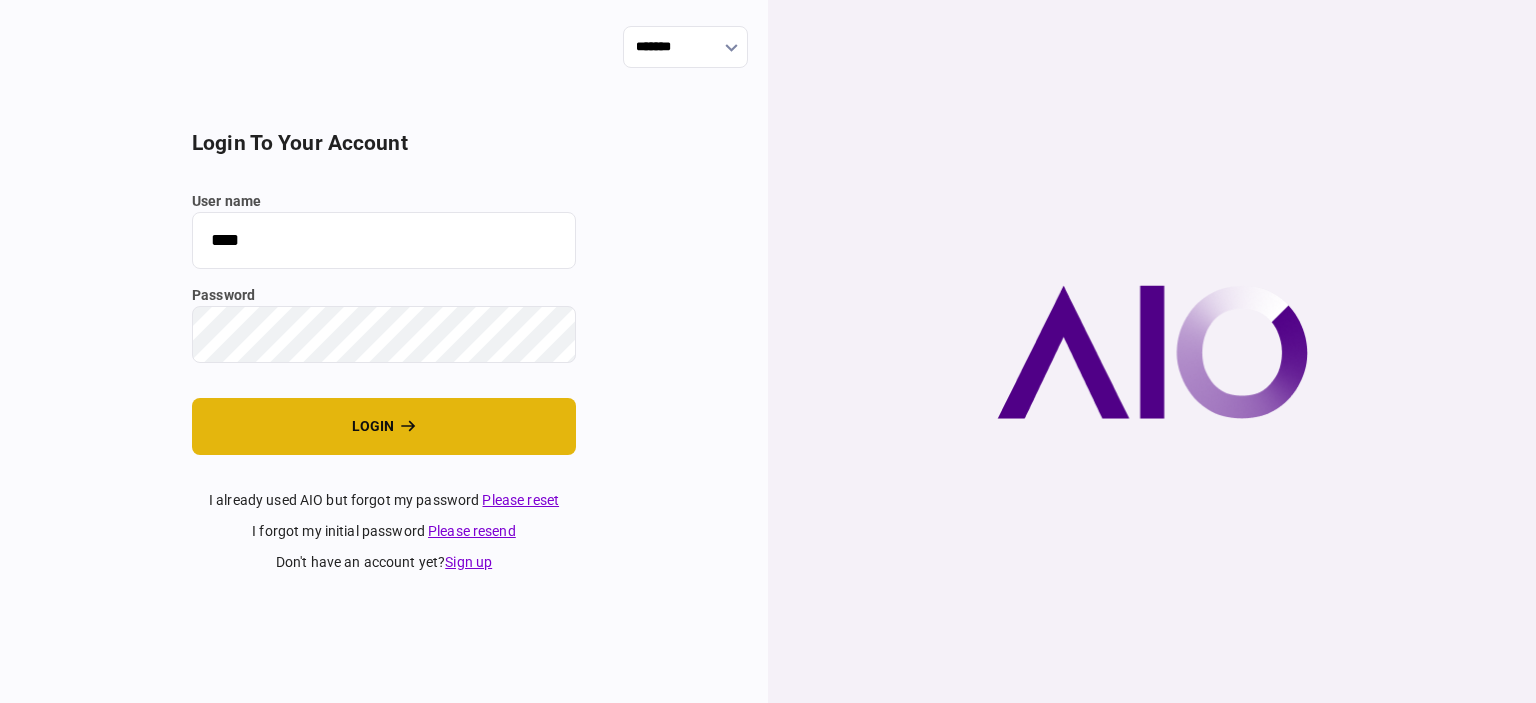click on "login" at bounding box center (384, 426) 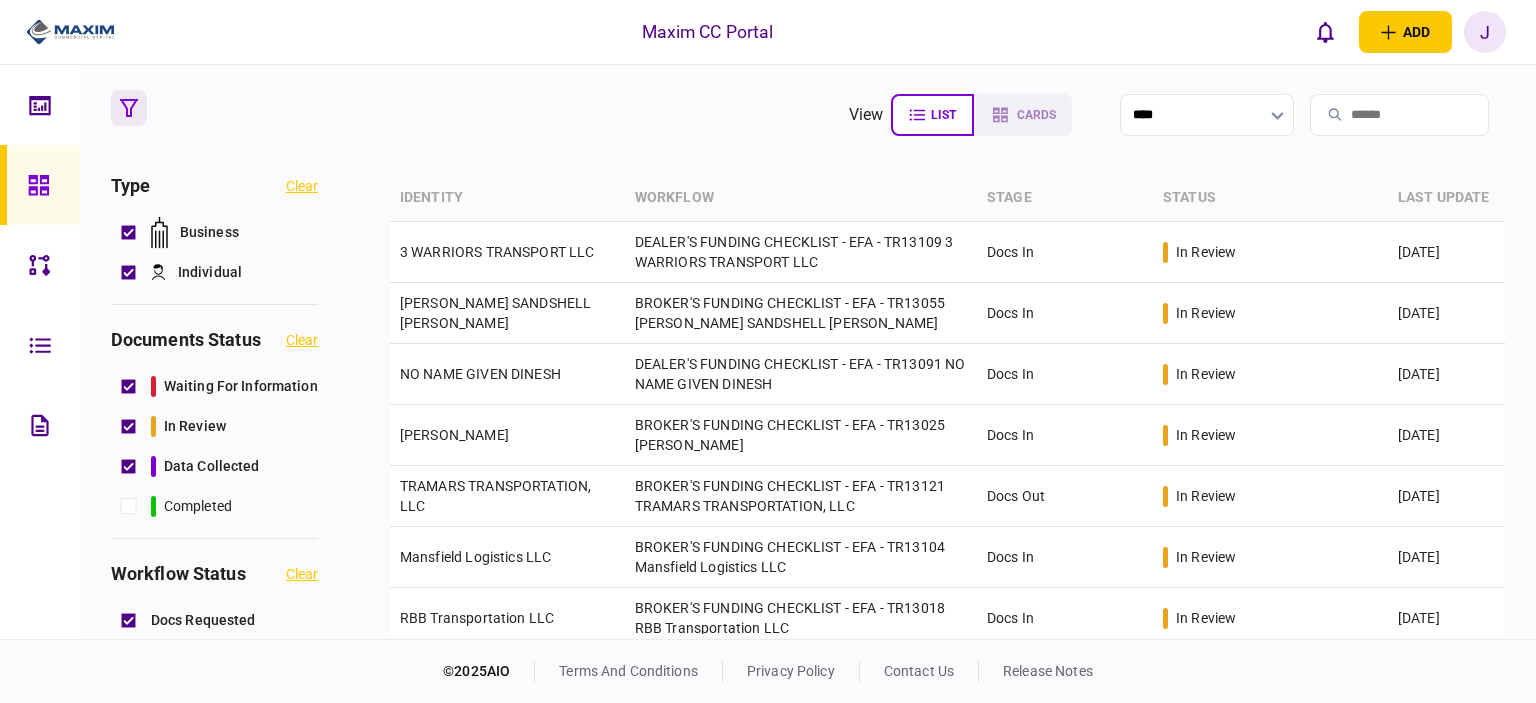 scroll, scrollTop: 0, scrollLeft: 0, axis: both 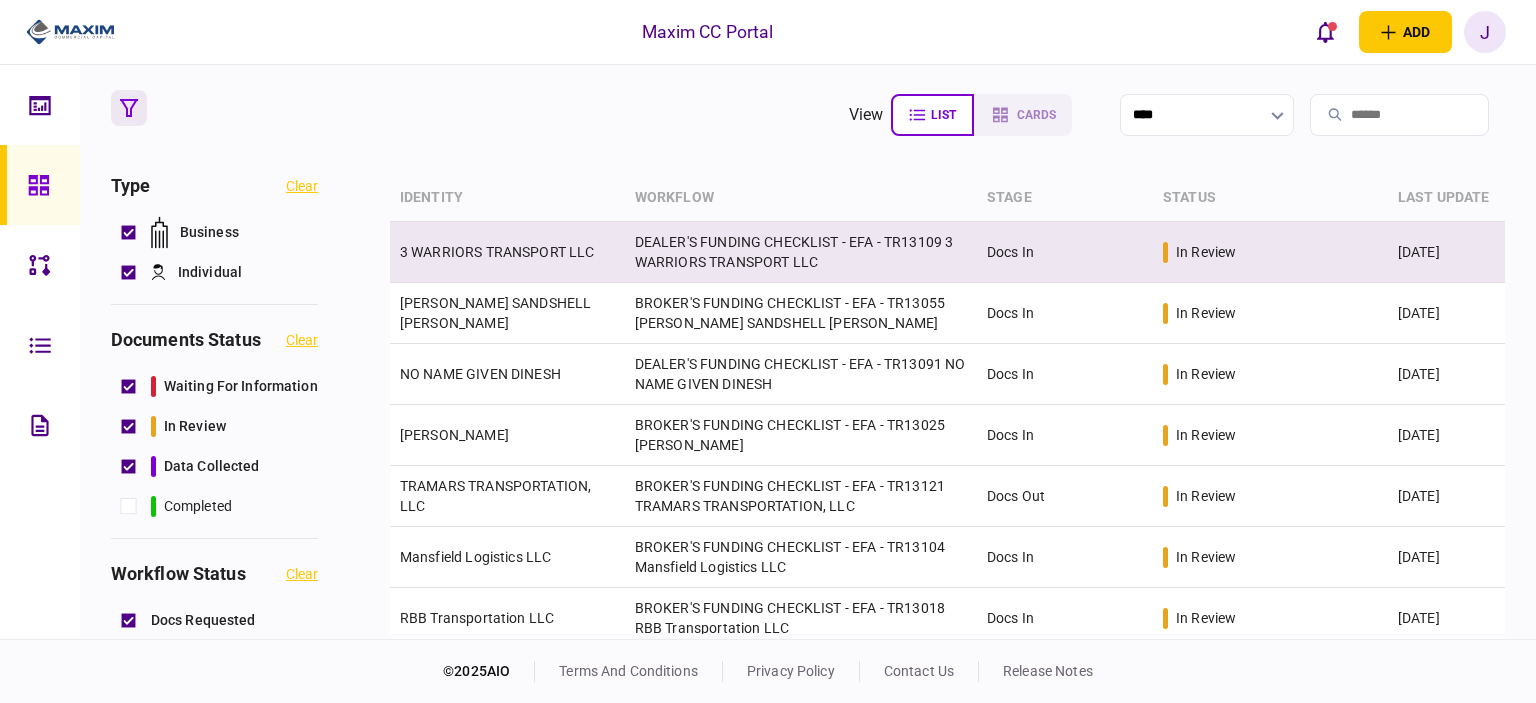 click on "3 WARRIORS TRANSPORT LLC" at bounding box center (497, 252) 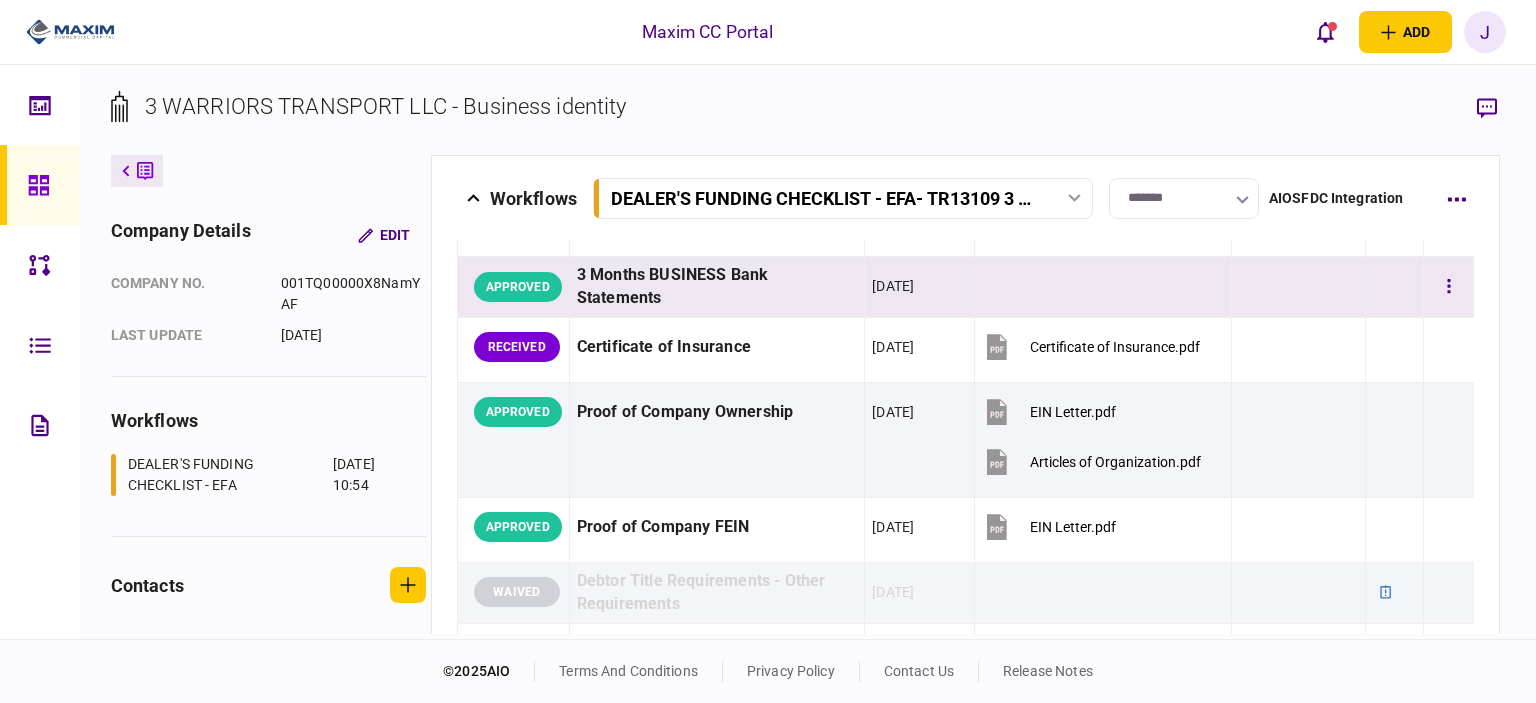 scroll, scrollTop: 600, scrollLeft: 0, axis: vertical 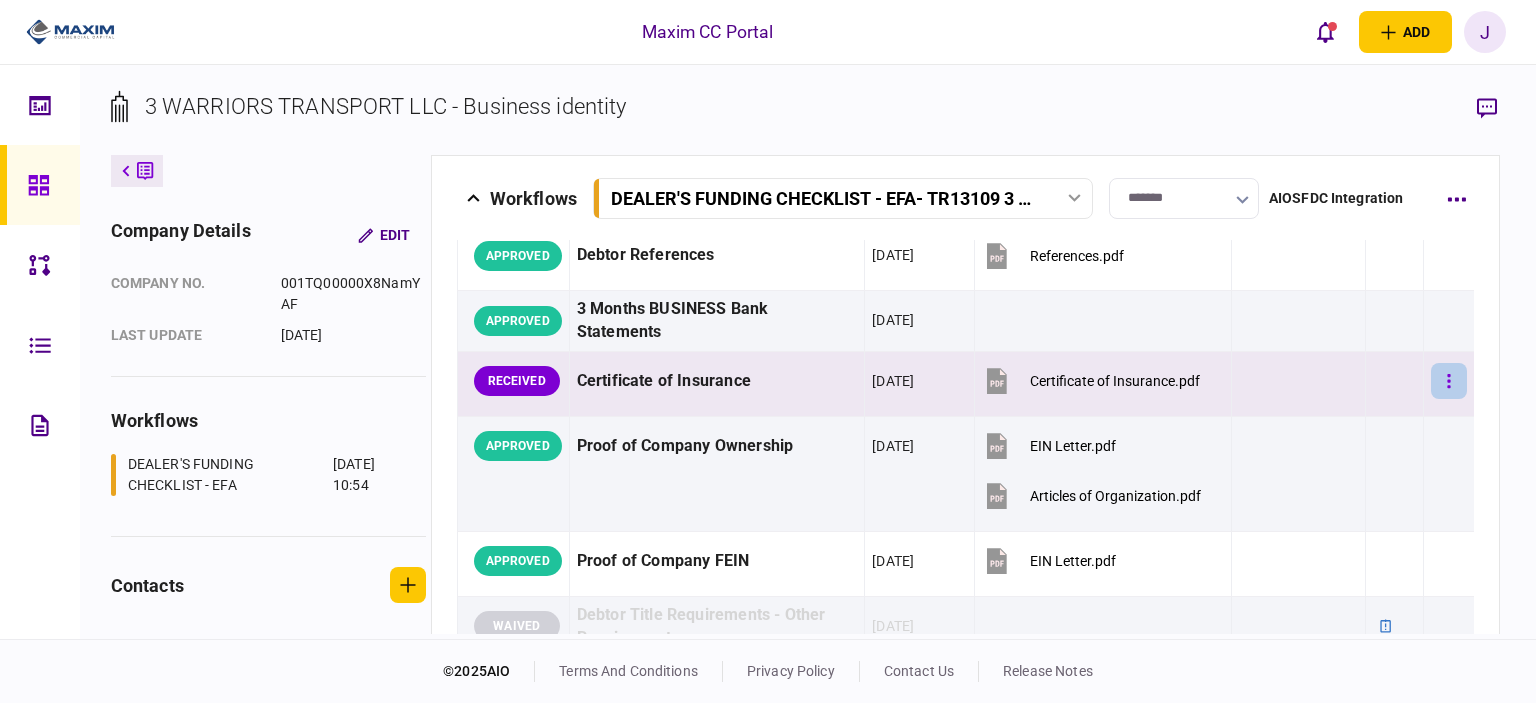 click 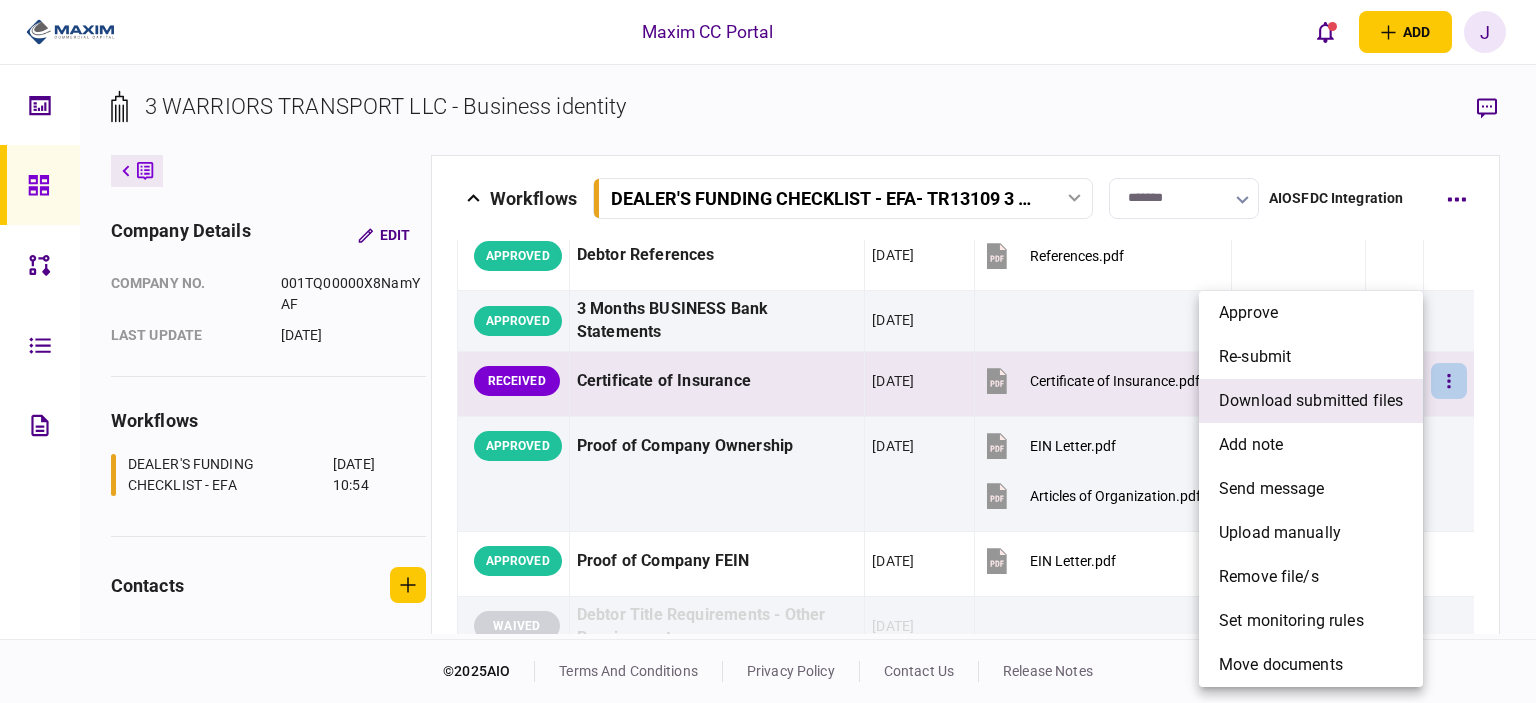 click on "download submitted files" at bounding box center (1311, 401) 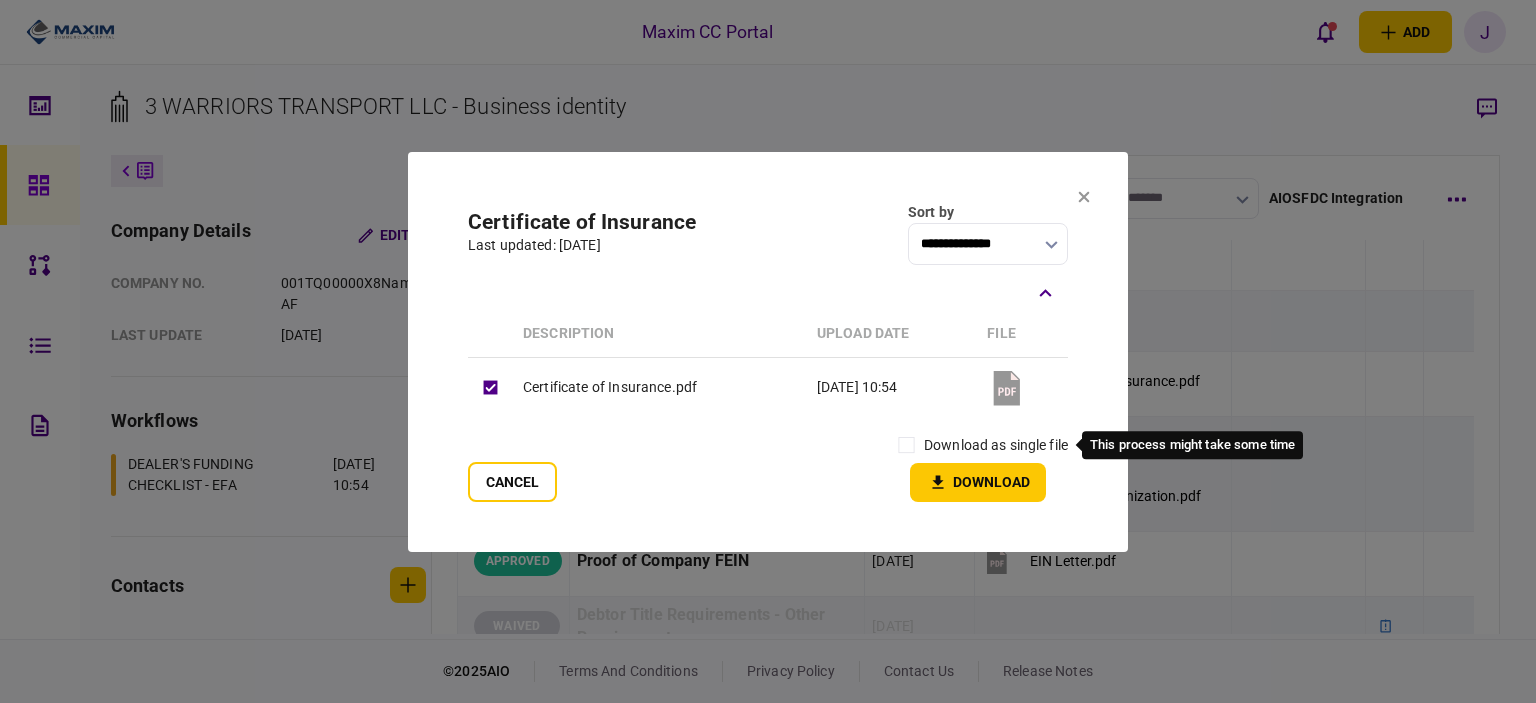 drag, startPoint x: 944, startPoint y: 440, endPoint x: 972, endPoint y: 447, distance: 28.86174 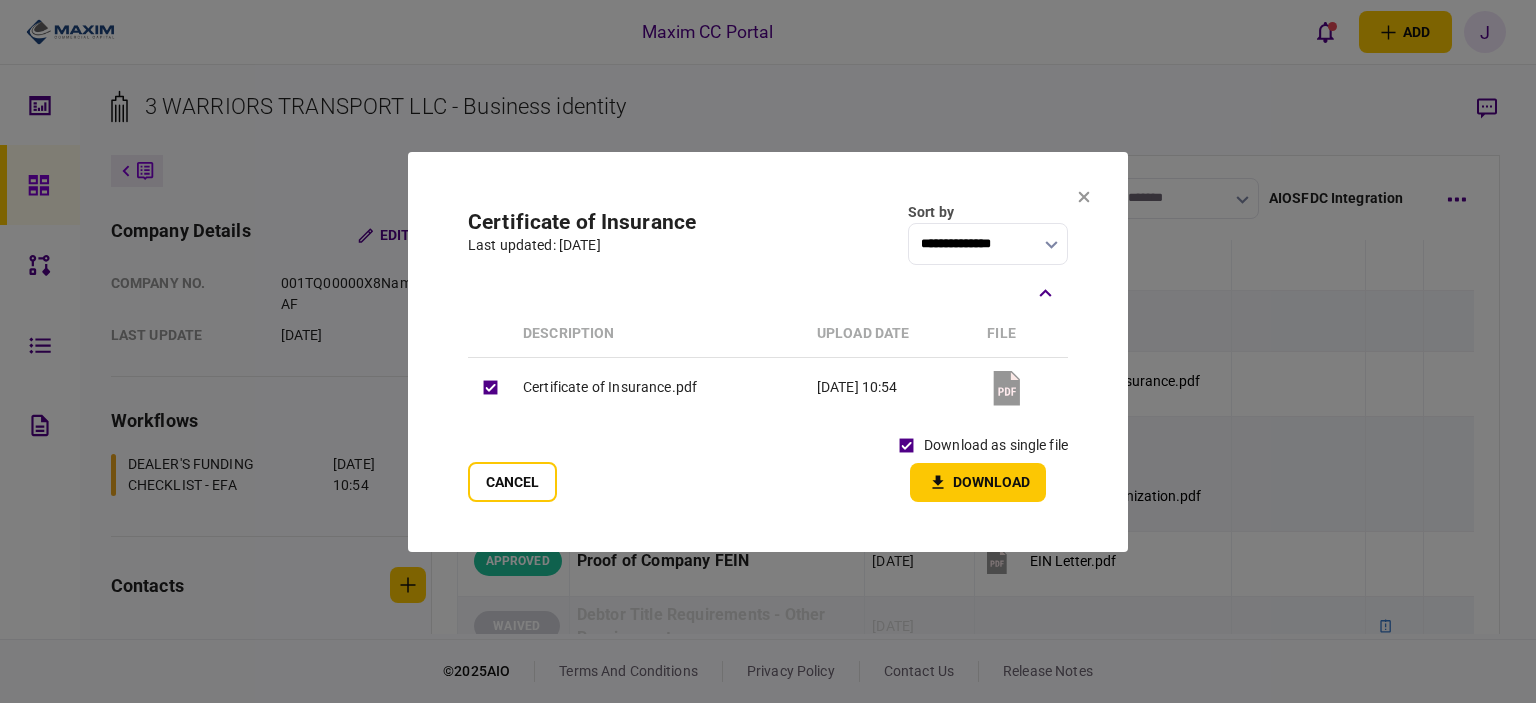 click on "**********" at bounding box center (768, 233) 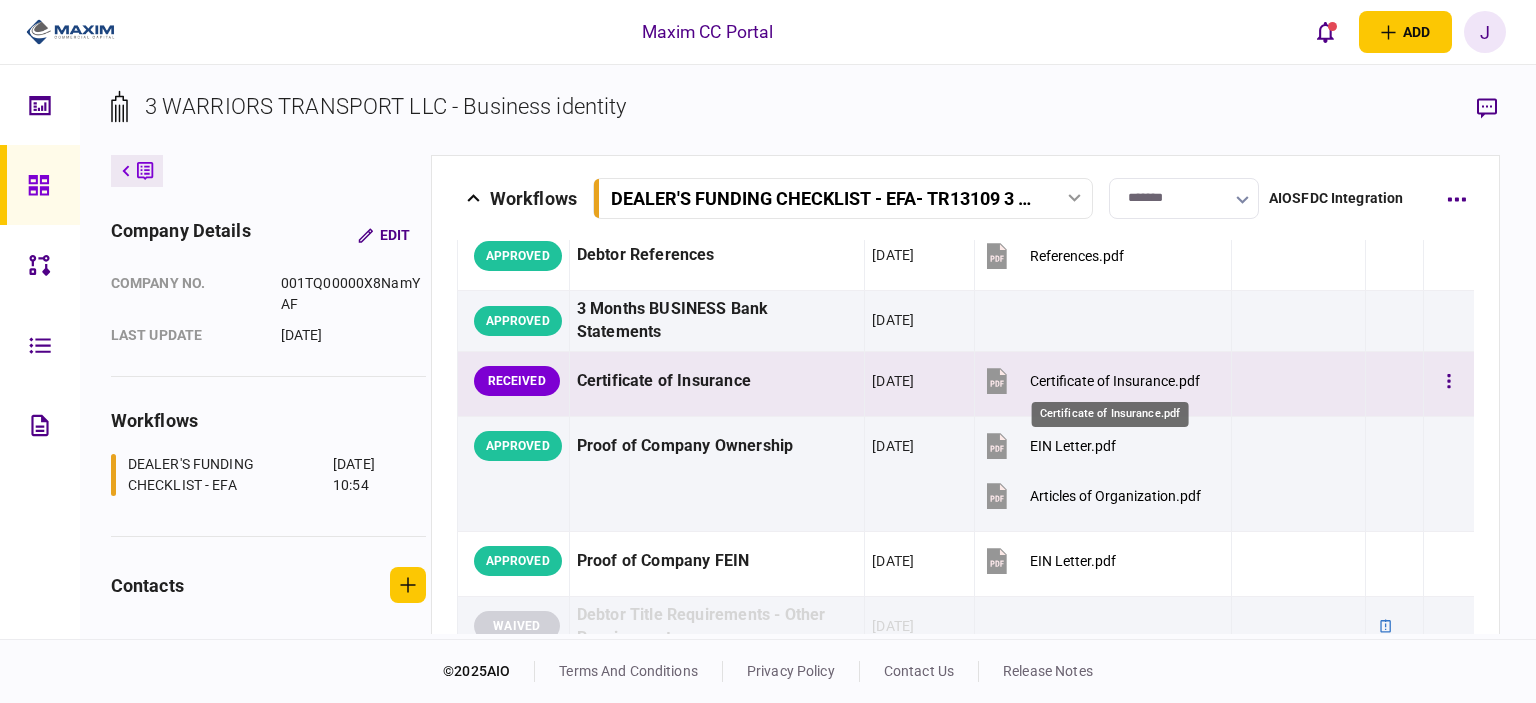 click on "Certificate of Insurance.pdf" at bounding box center [1115, 381] 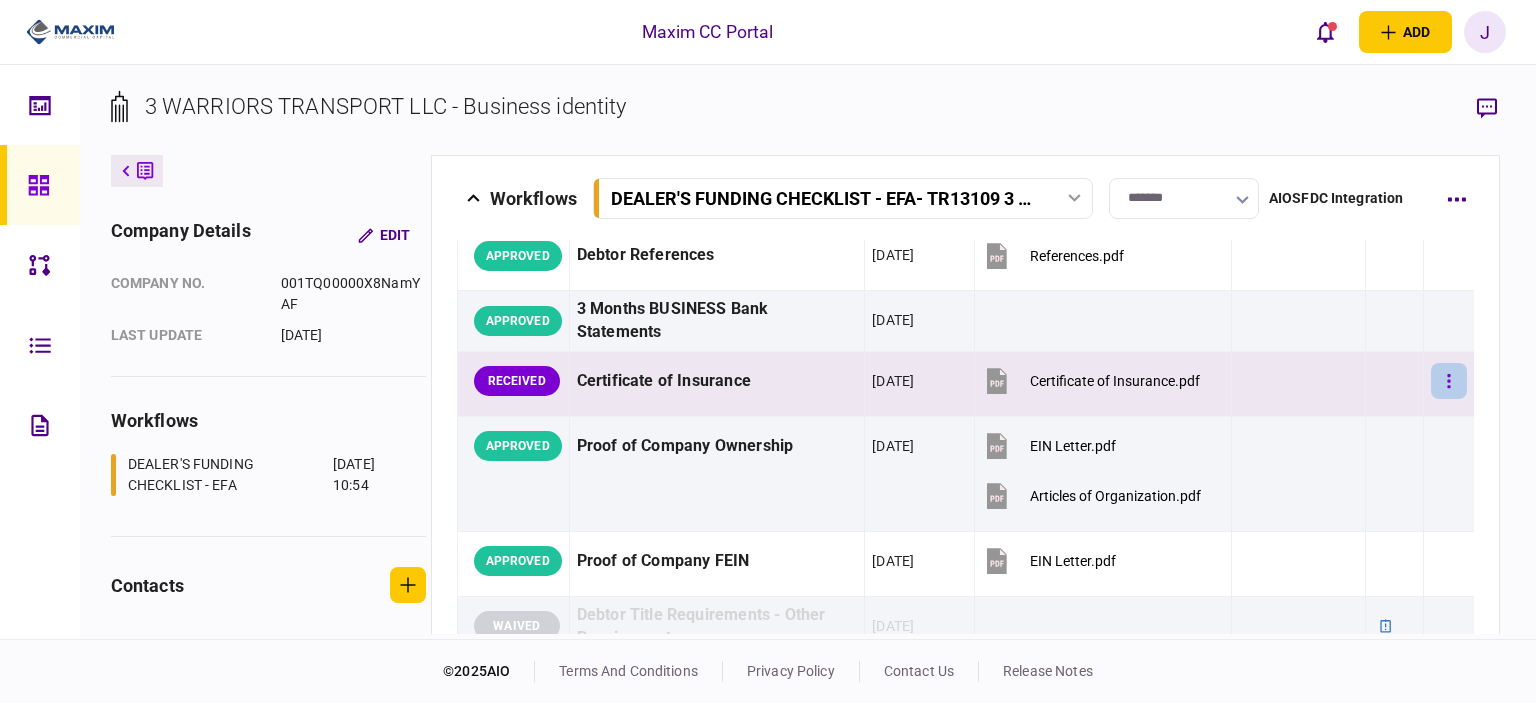 click at bounding box center [1449, 381] 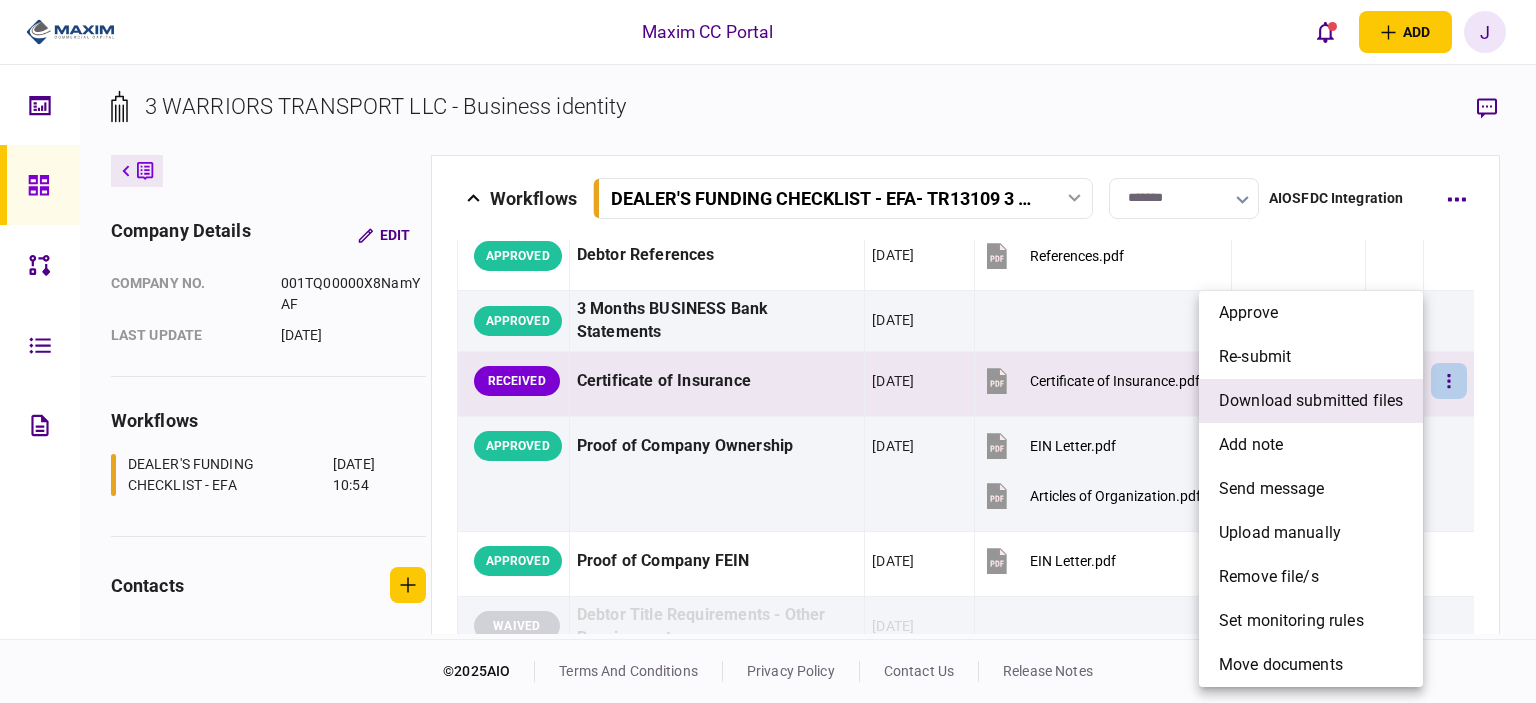 click on "download submitted files" at bounding box center (1311, 401) 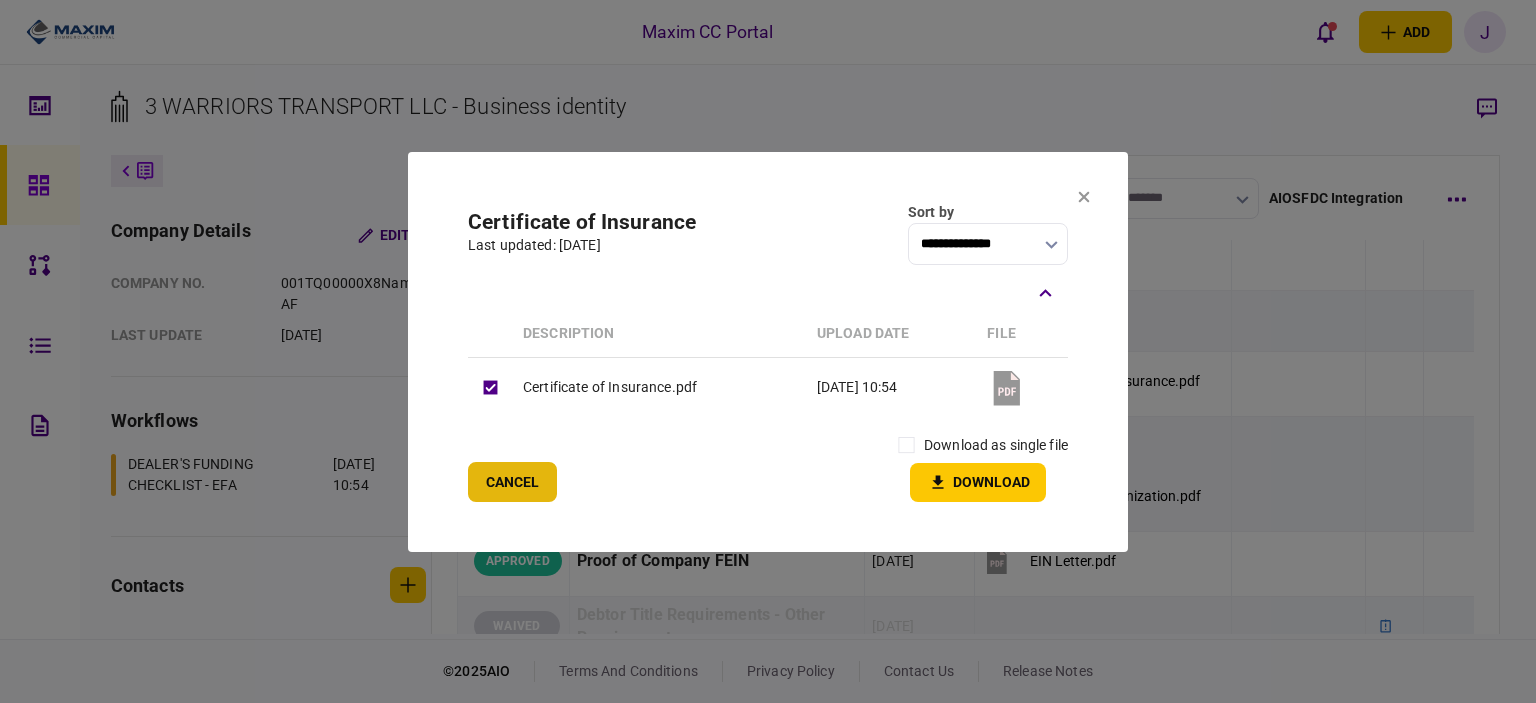 click on "Cancel" at bounding box center (512, 482) 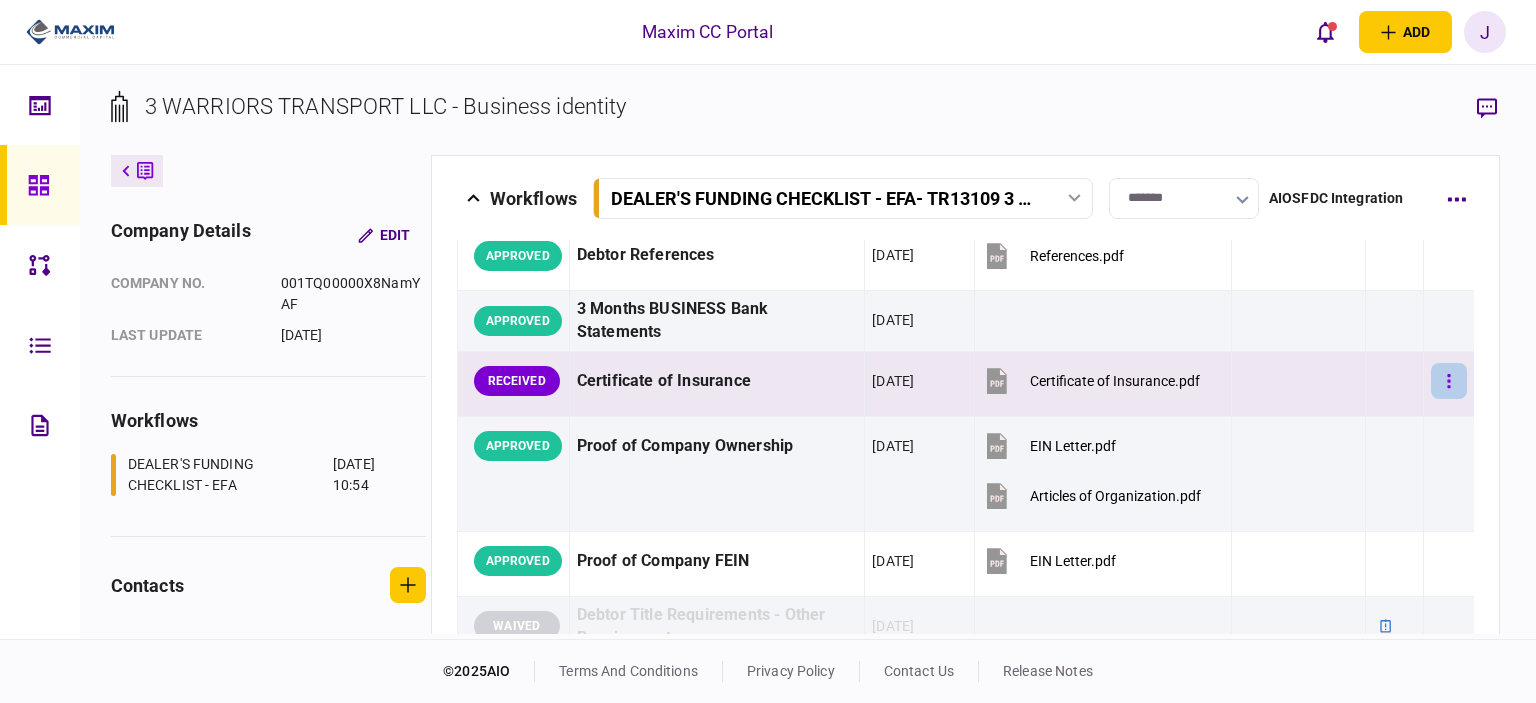 click at bounding box center [1449, 381] 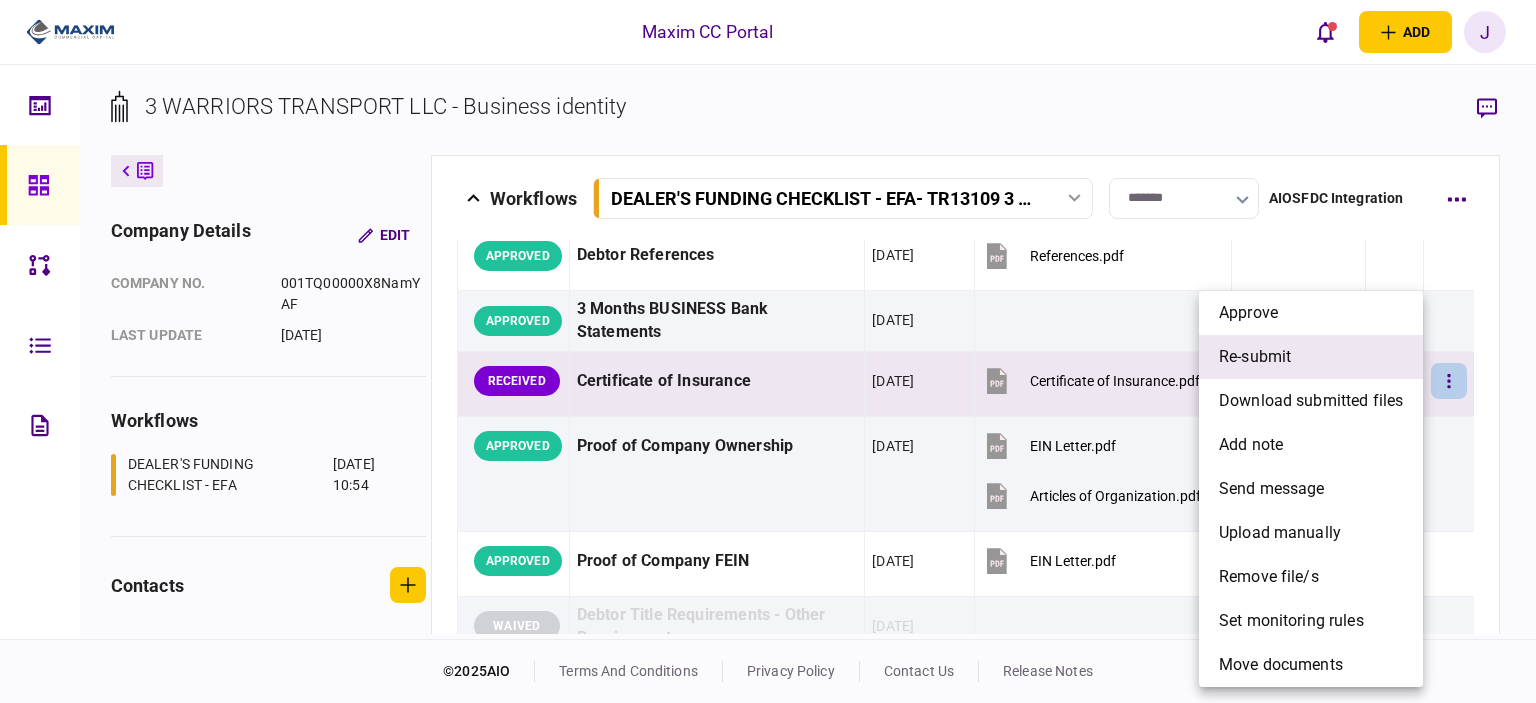click on "re-submit" at bounding box center [1255, 357] 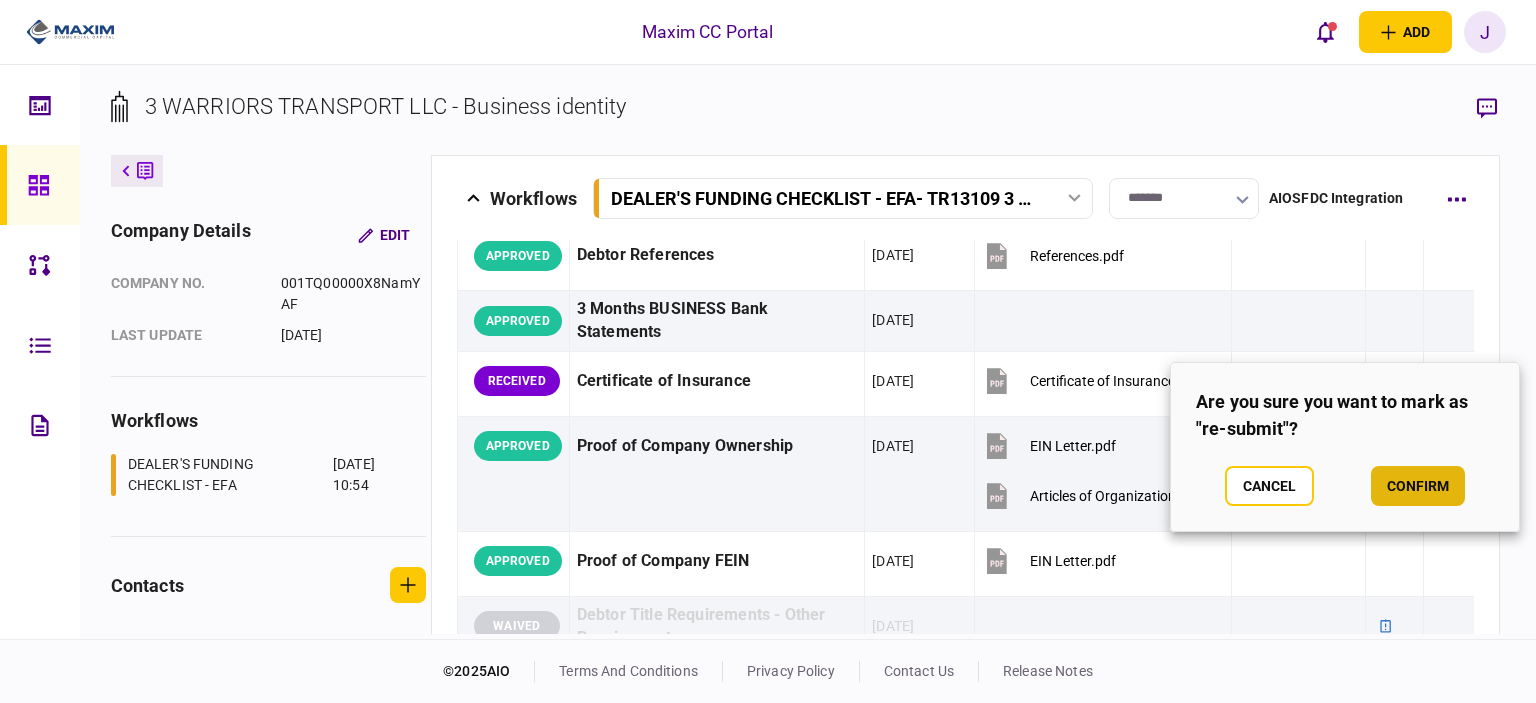 click on "confirm" at bounding box center [1418, 486] 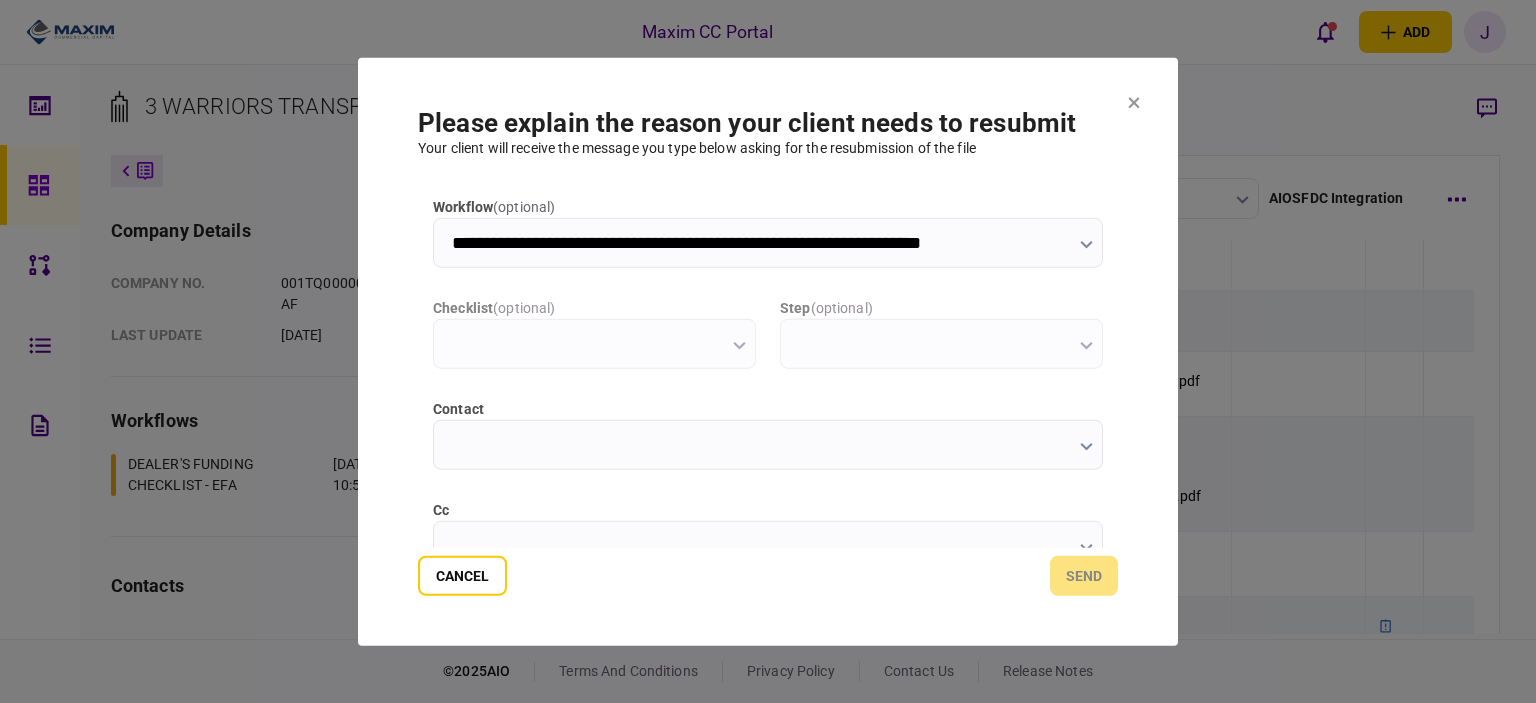 scroll, scrollTop: 0, scrollLeft: 0, axis: both 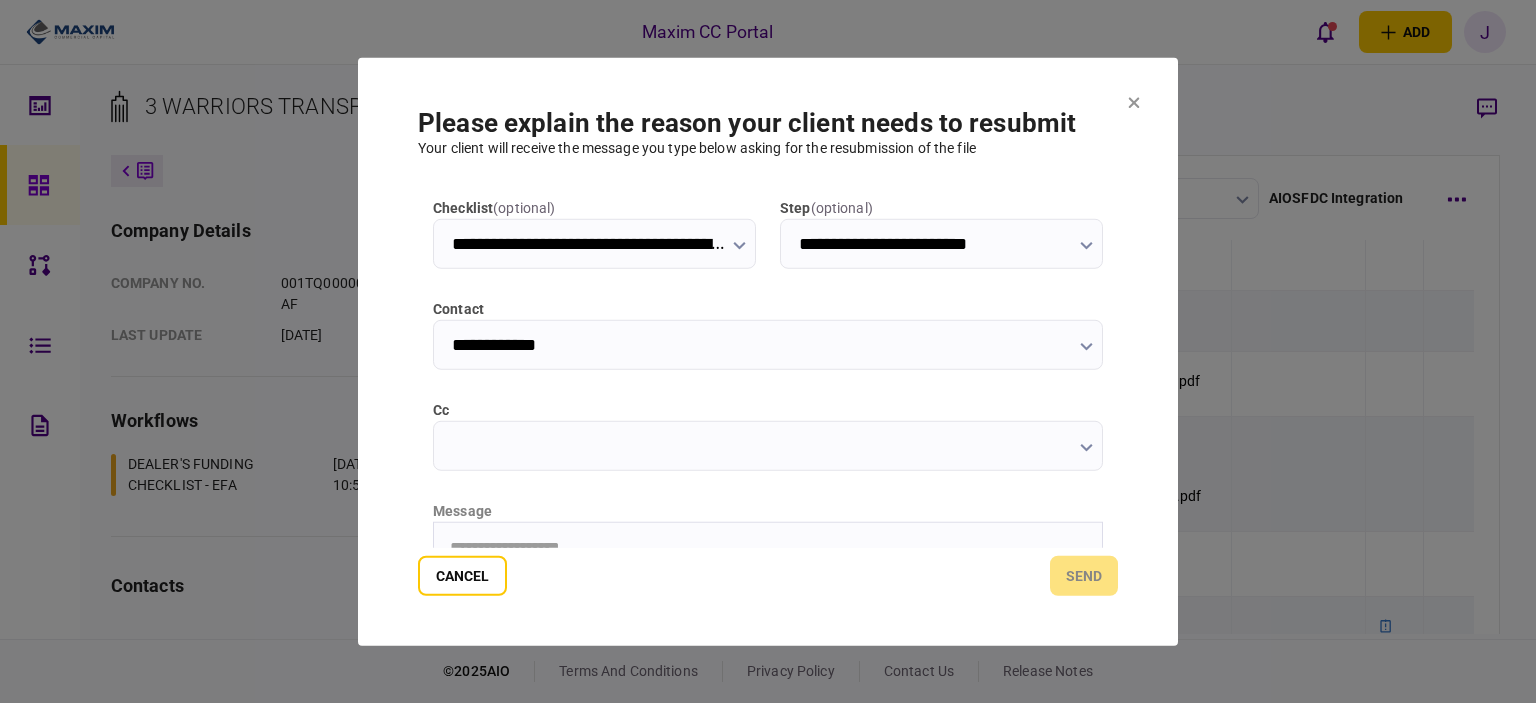 click on "cc" at bounding box center (768, 445) 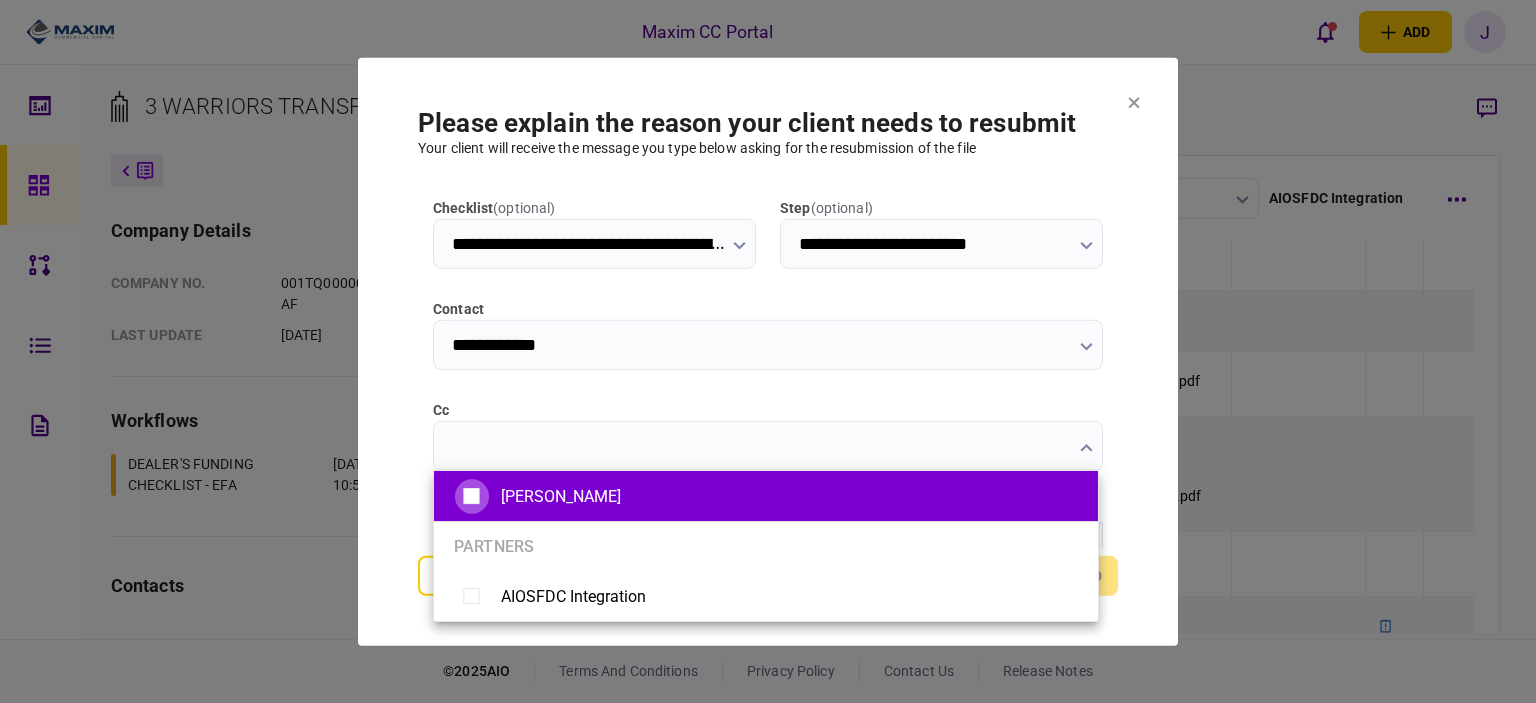 type on "**********" 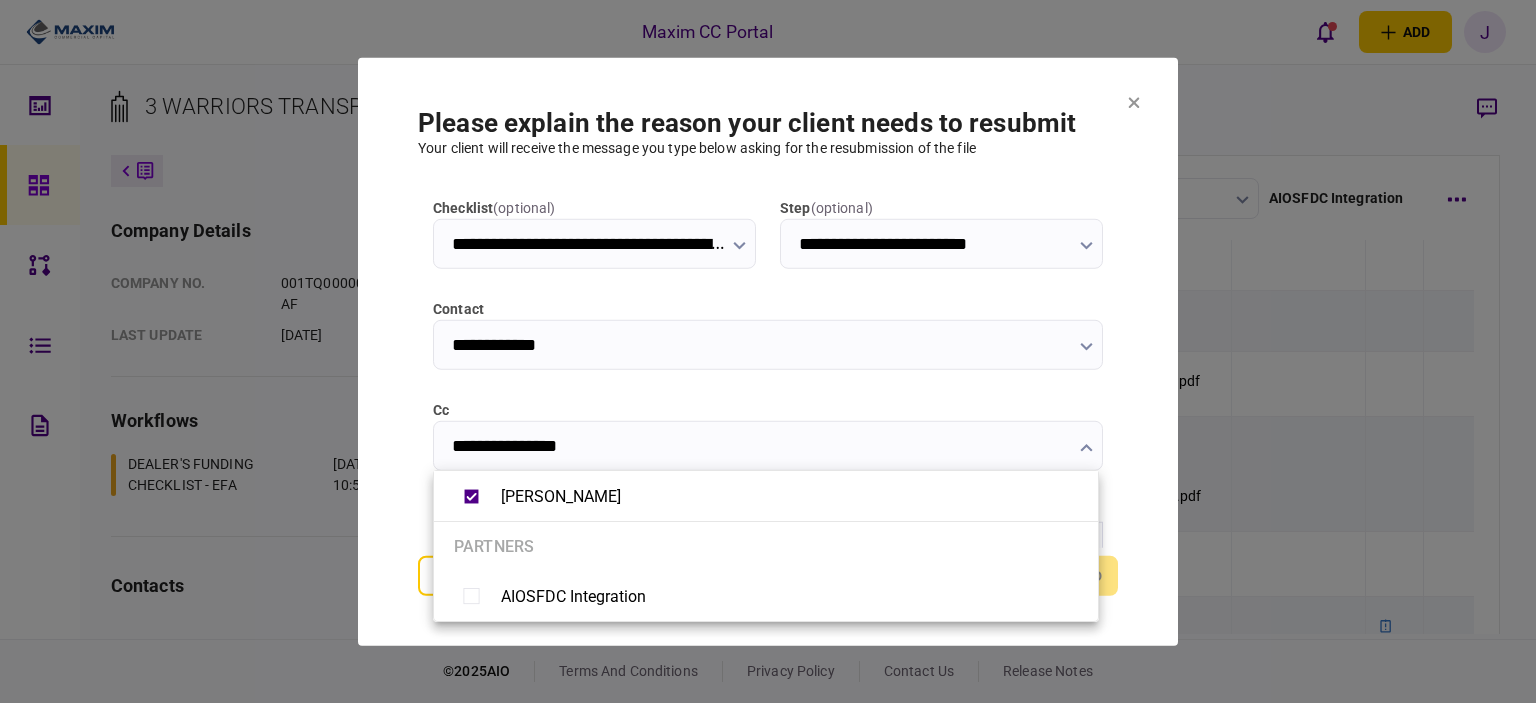 click at bounding box center [768, 351] 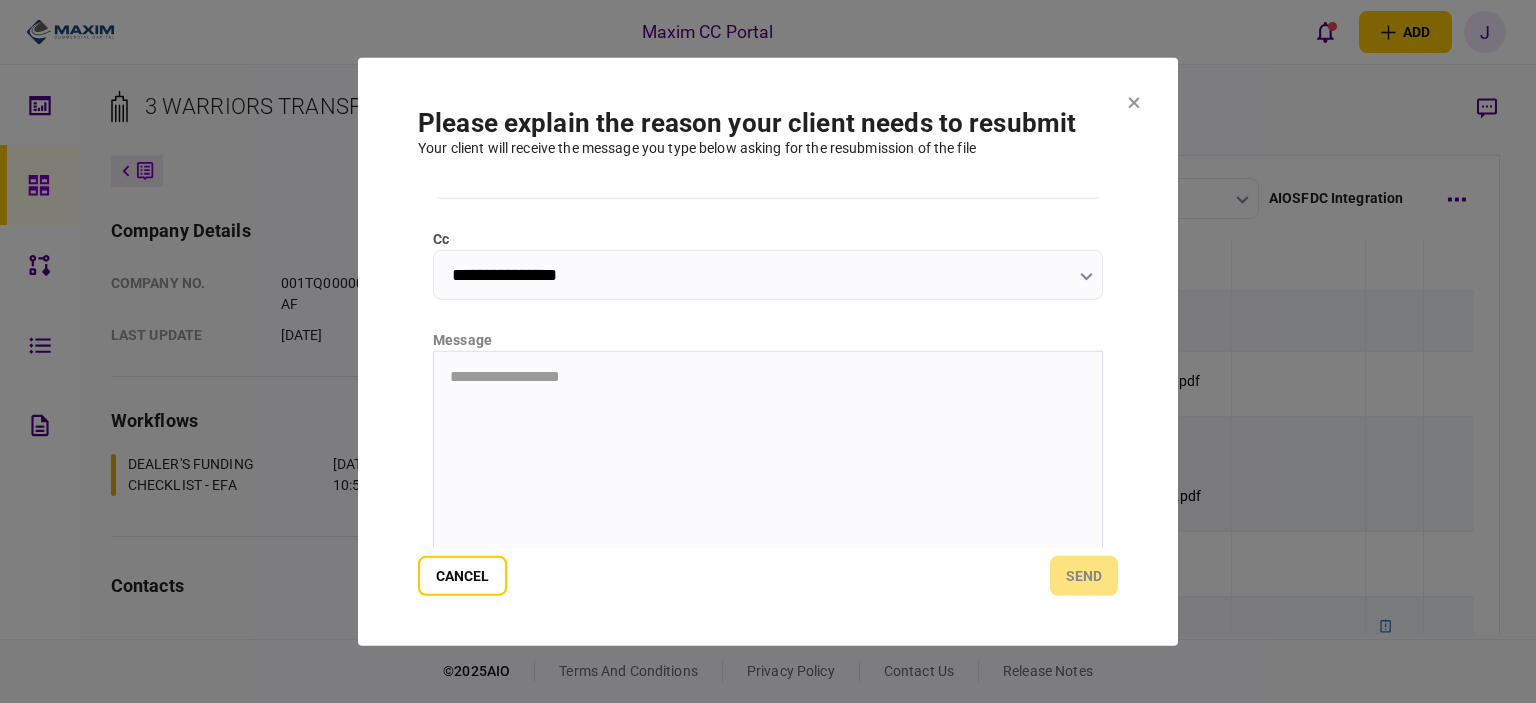 scroll, scrollTop: 300, scrollLeft: 0, axis: vertical 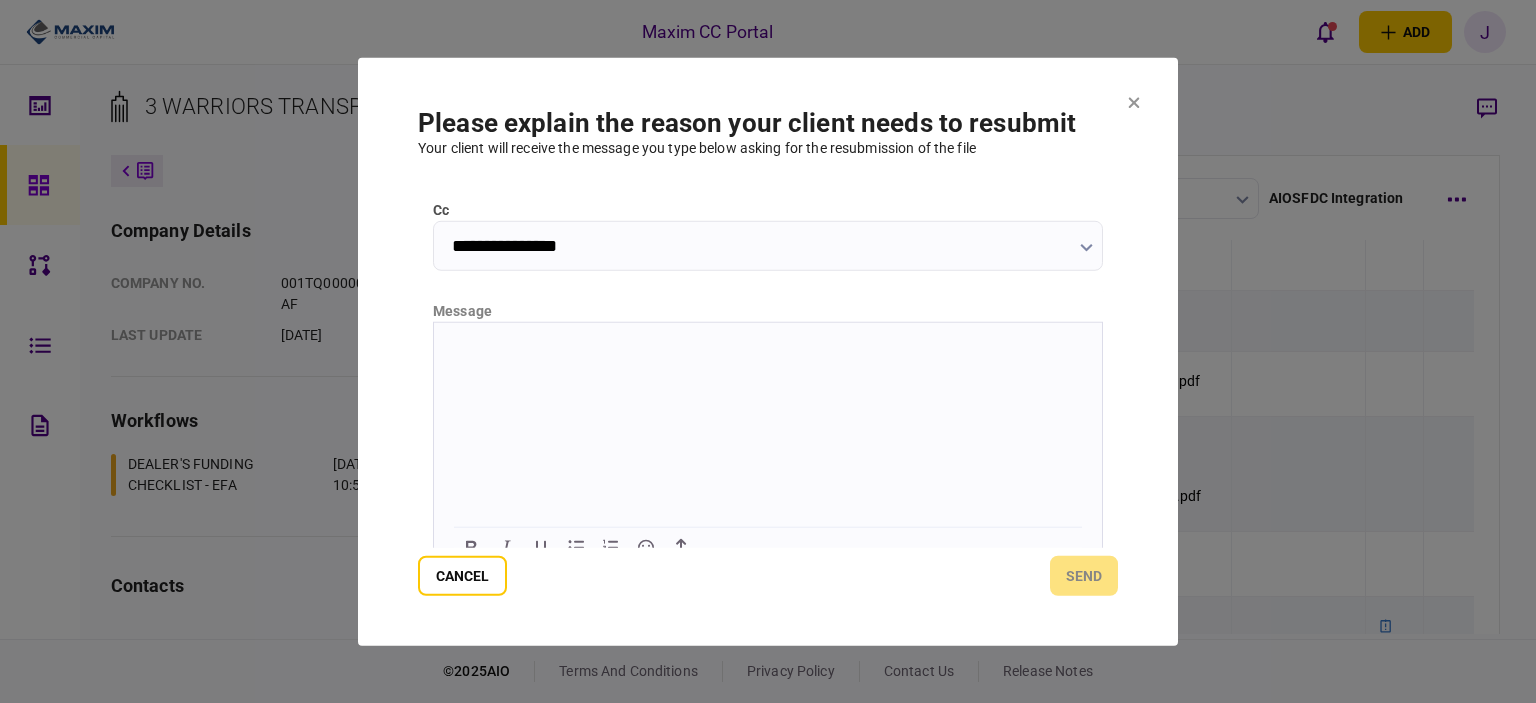 click at bounding box center [768, 346] 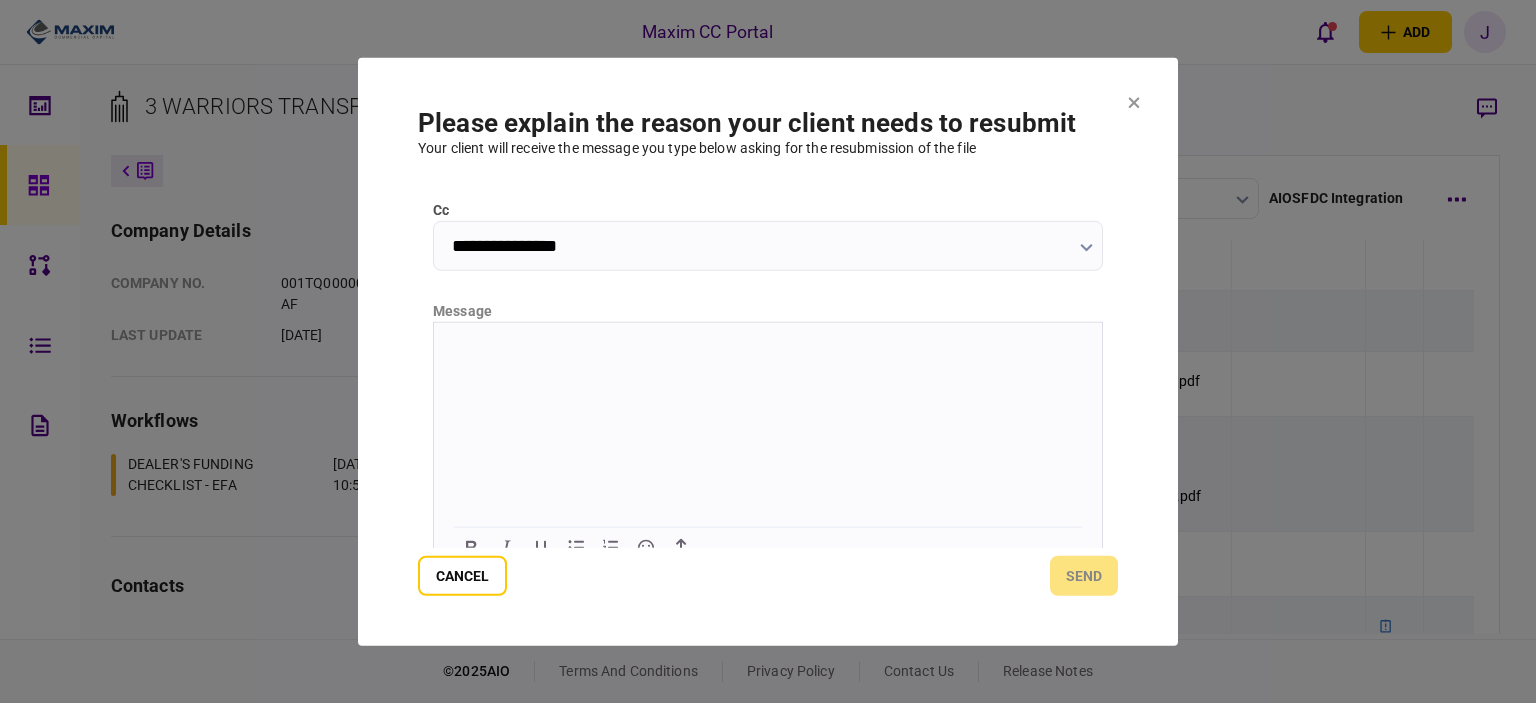 type 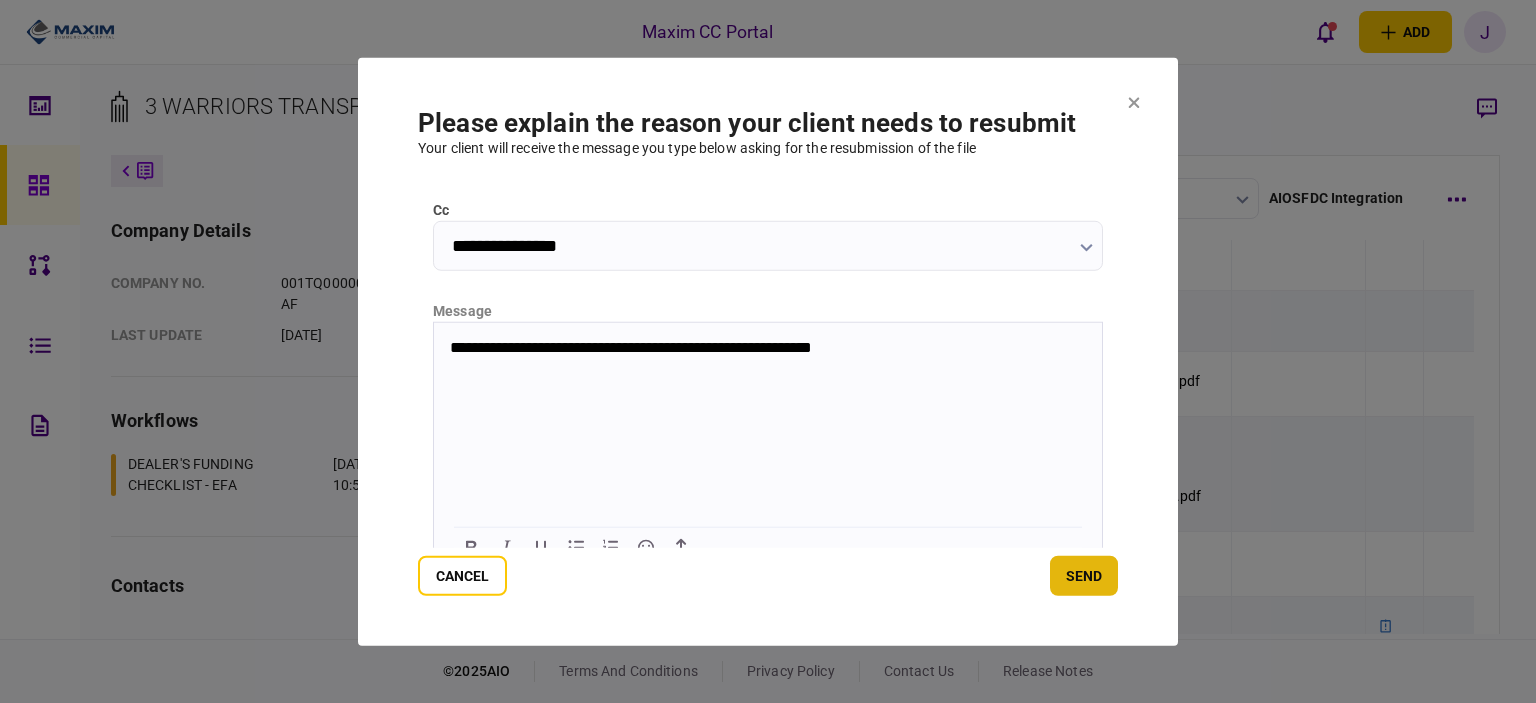 click on "send" at bounding box center (1084, 576) 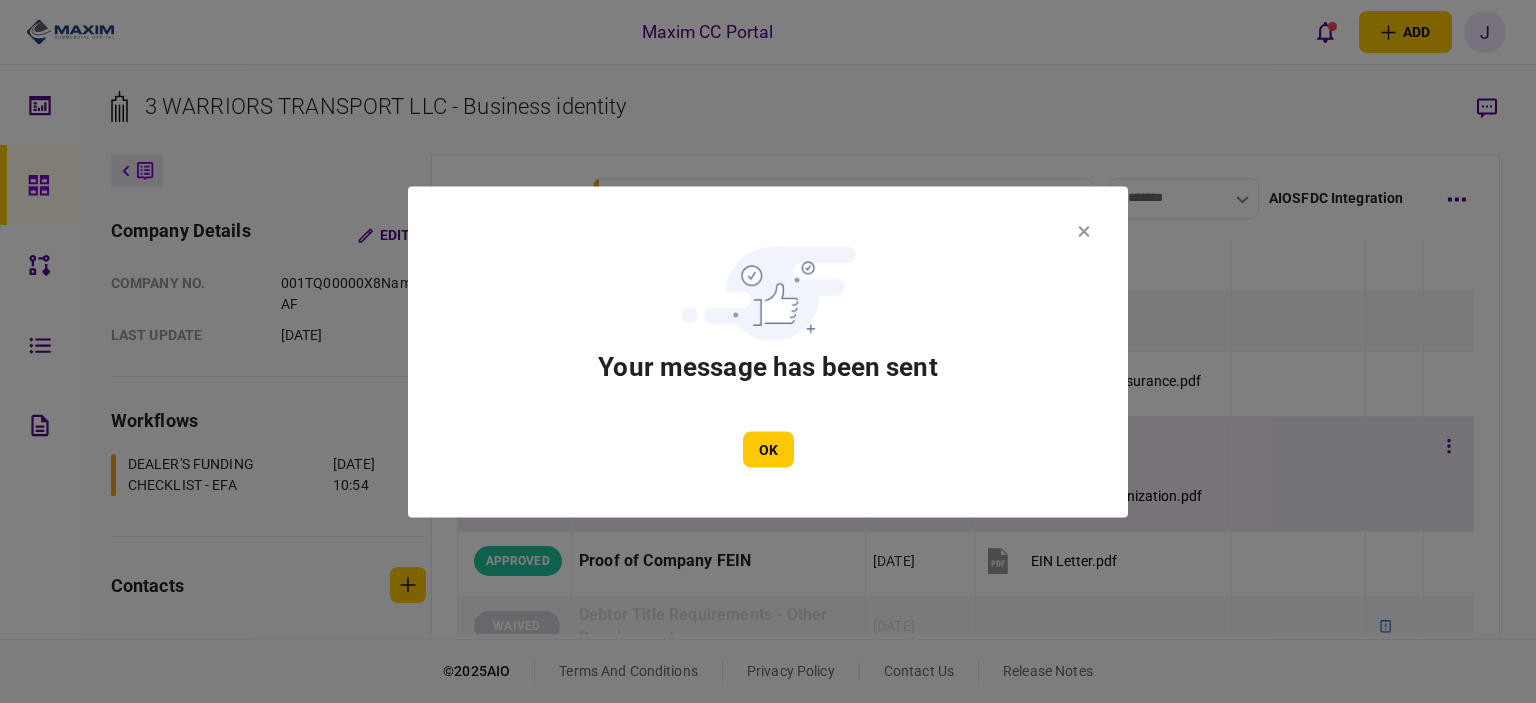 drag, startPoint x: 768, startPoint y: 451, endPoint x: 782, endPoint y: 447, distance: 14.56022 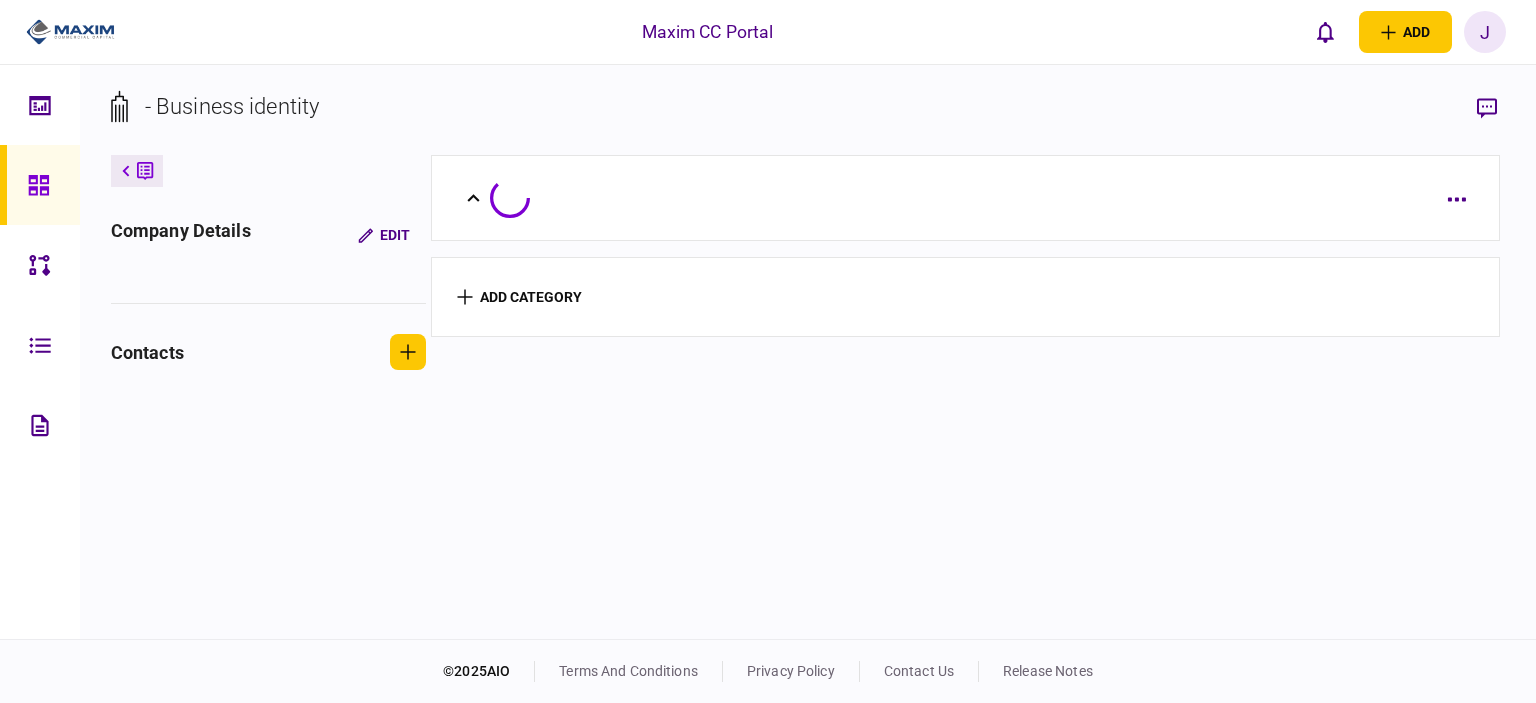 scroll, scrollTop: 0, scrollLeft: 0, axis: both 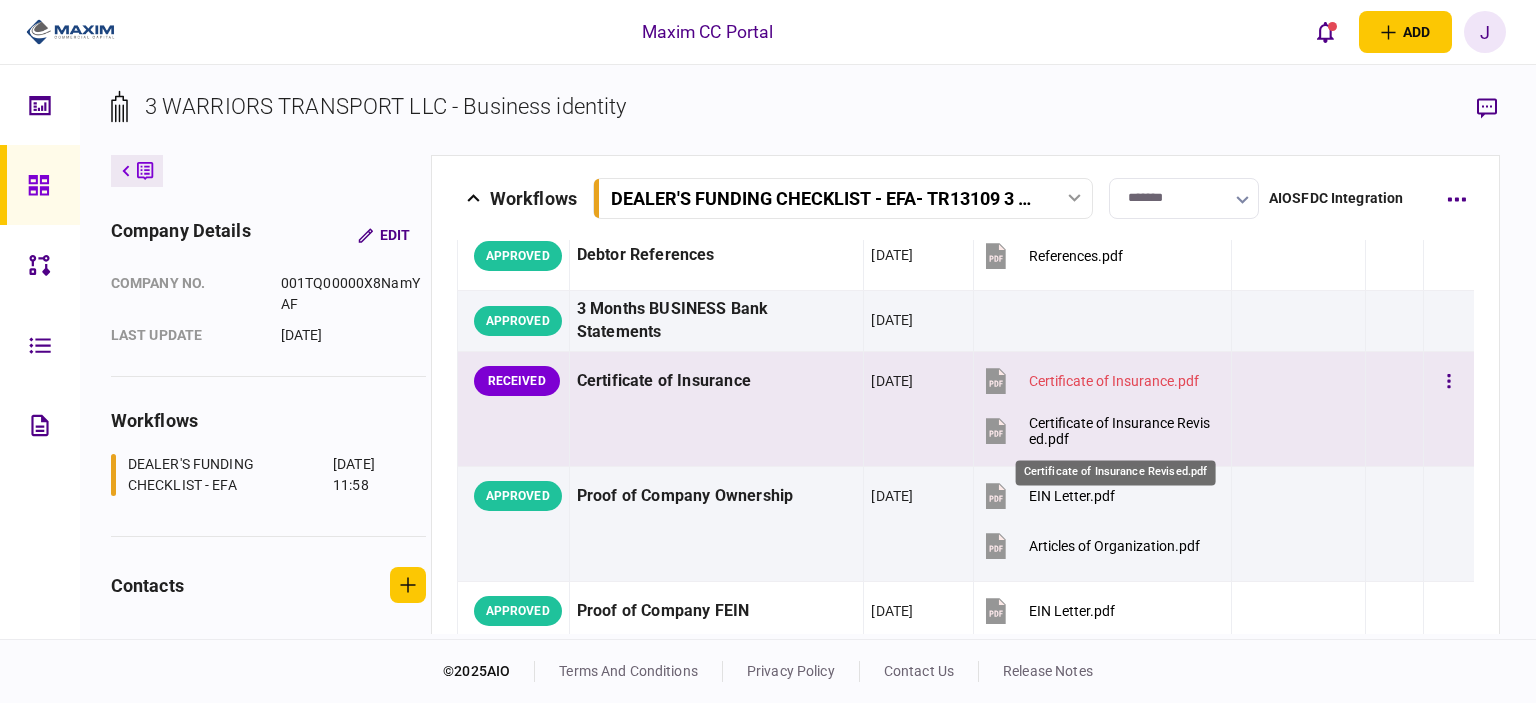 click on "Certificate of Insurance Revised.pdf" at bounding box center (1121, 431) 